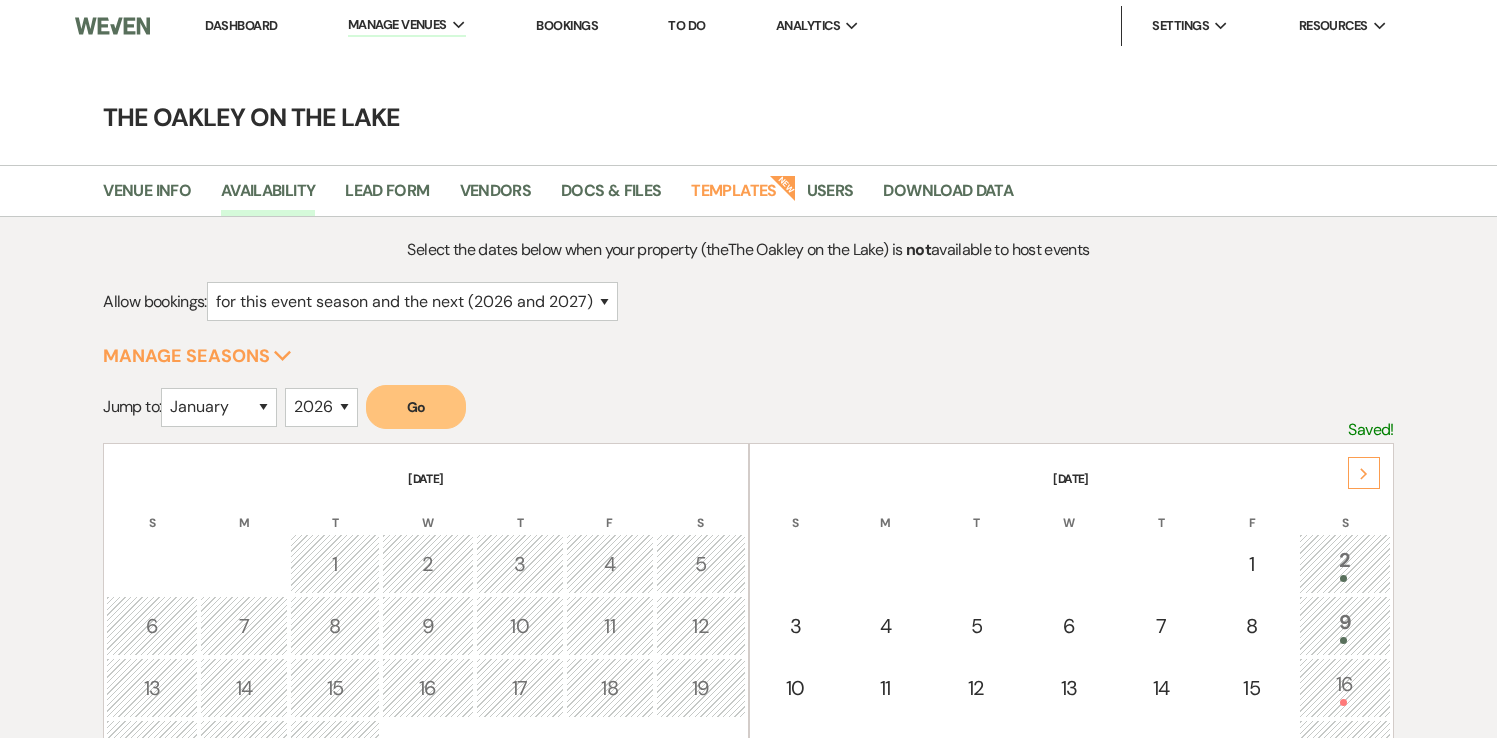 select on "2" 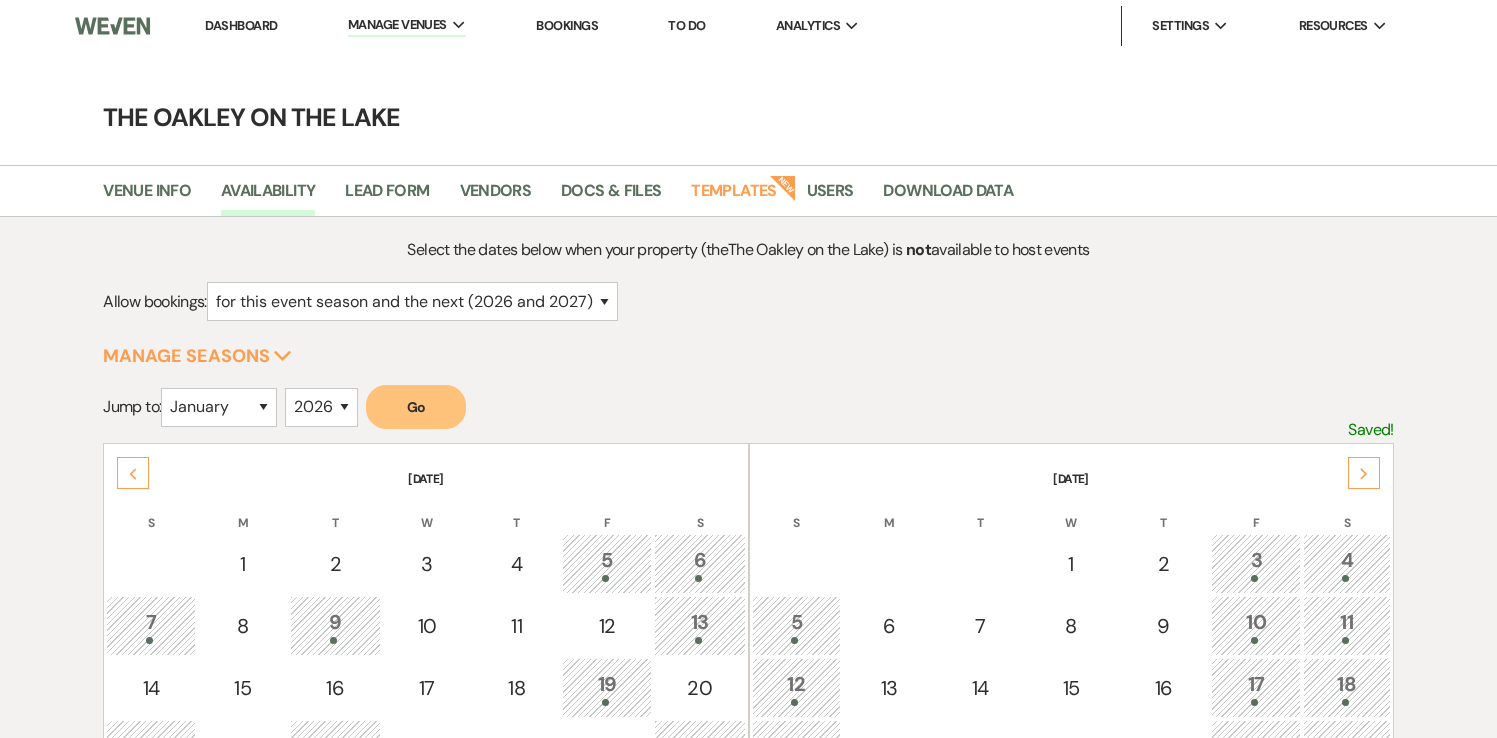click on "Next" 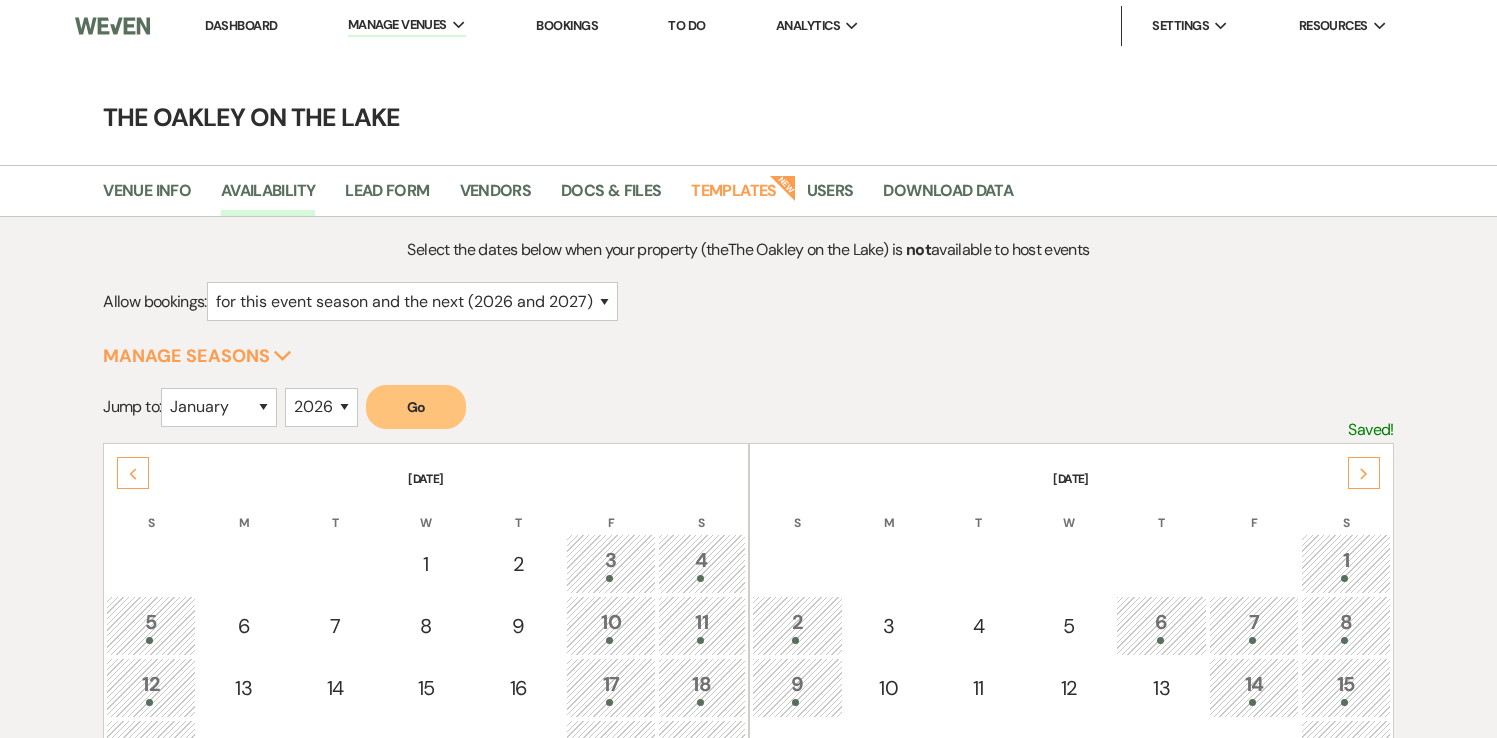 click on "Next" 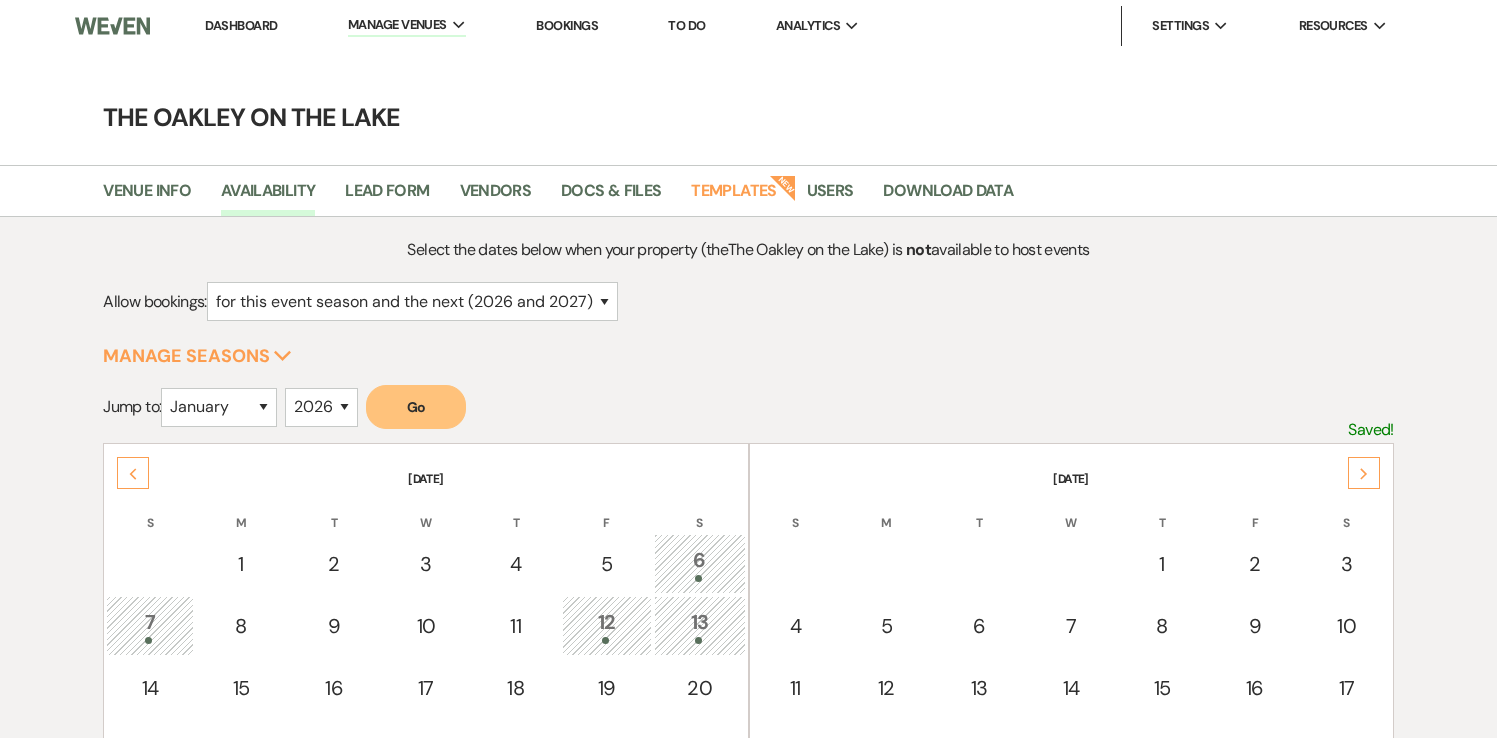 click on "Next" 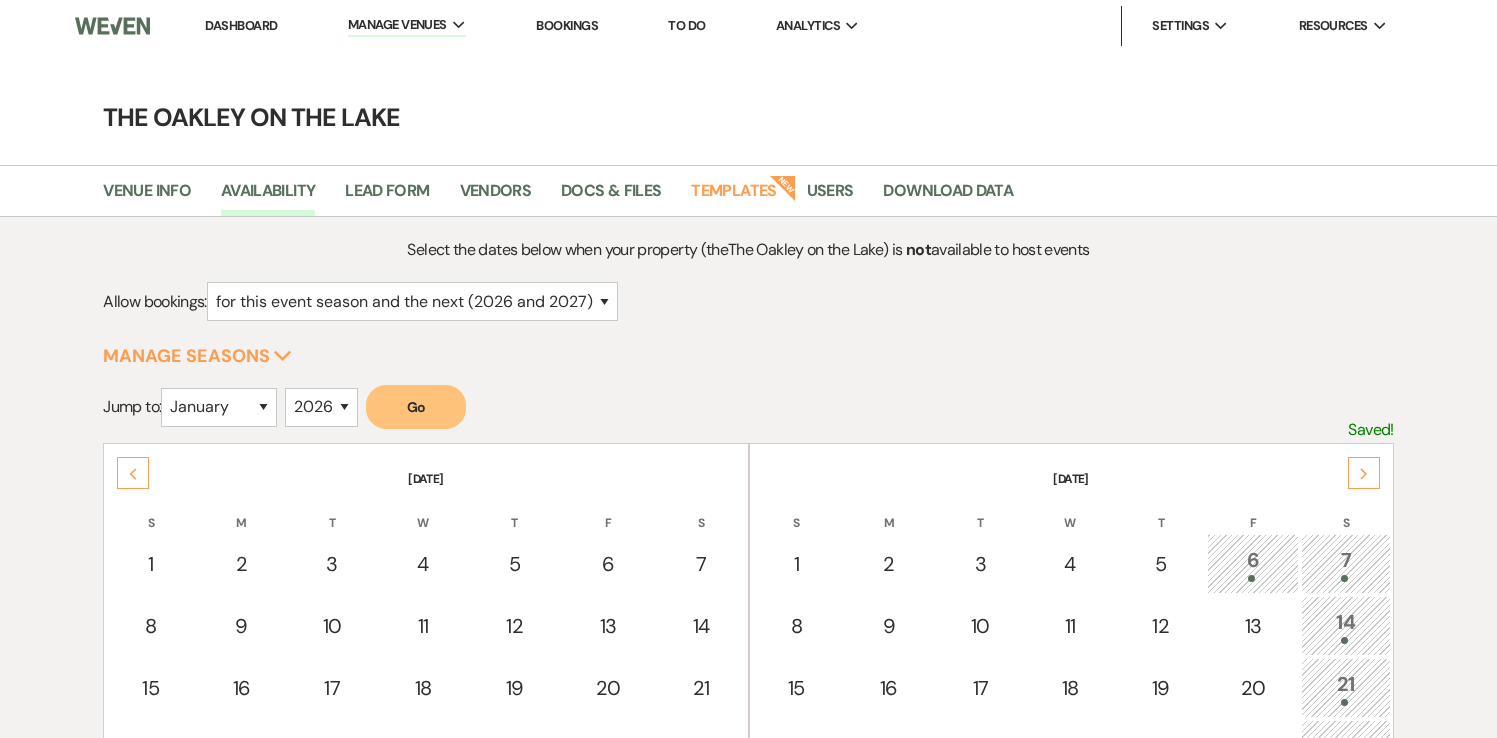 click on "Next" 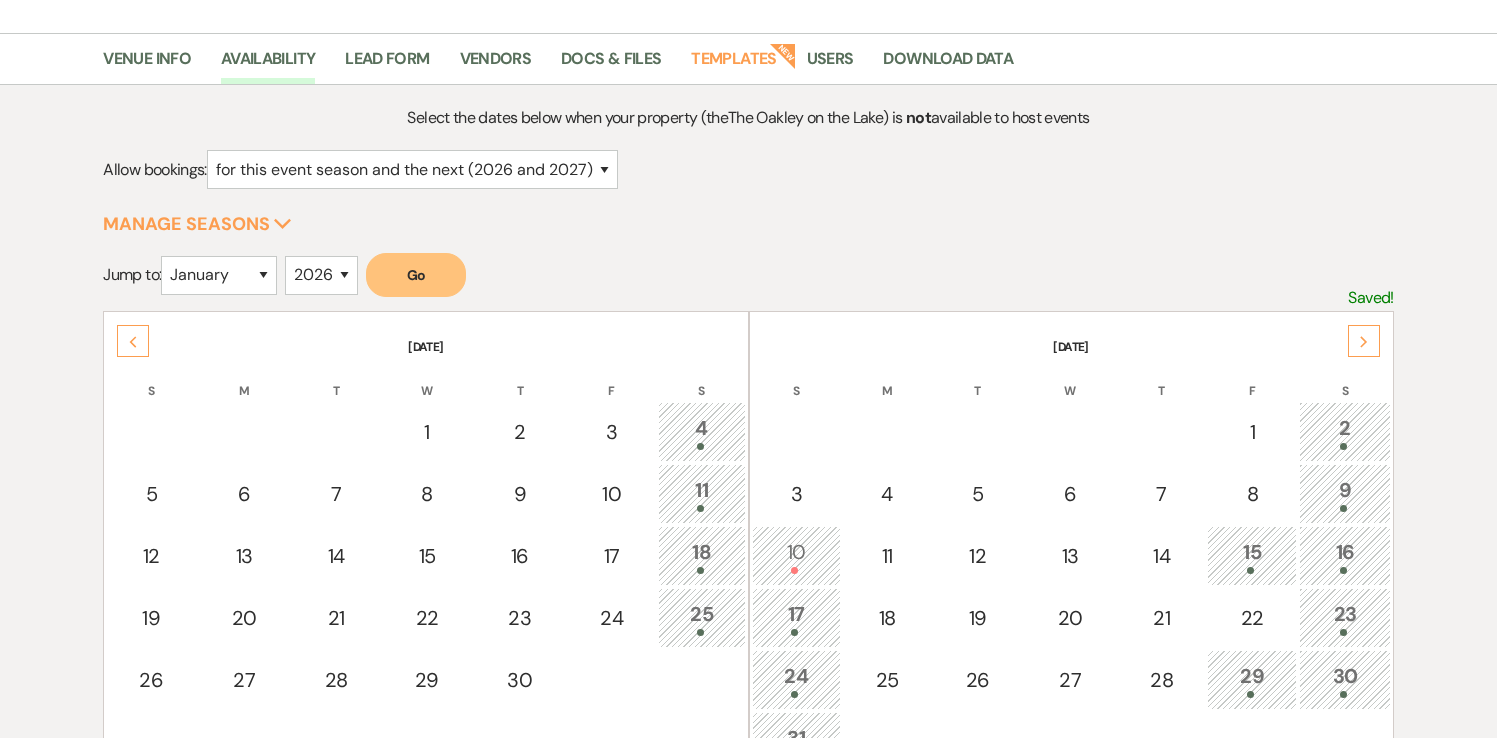scroll, scrollTop: 151, scrollLeft: 0, axis: vertical 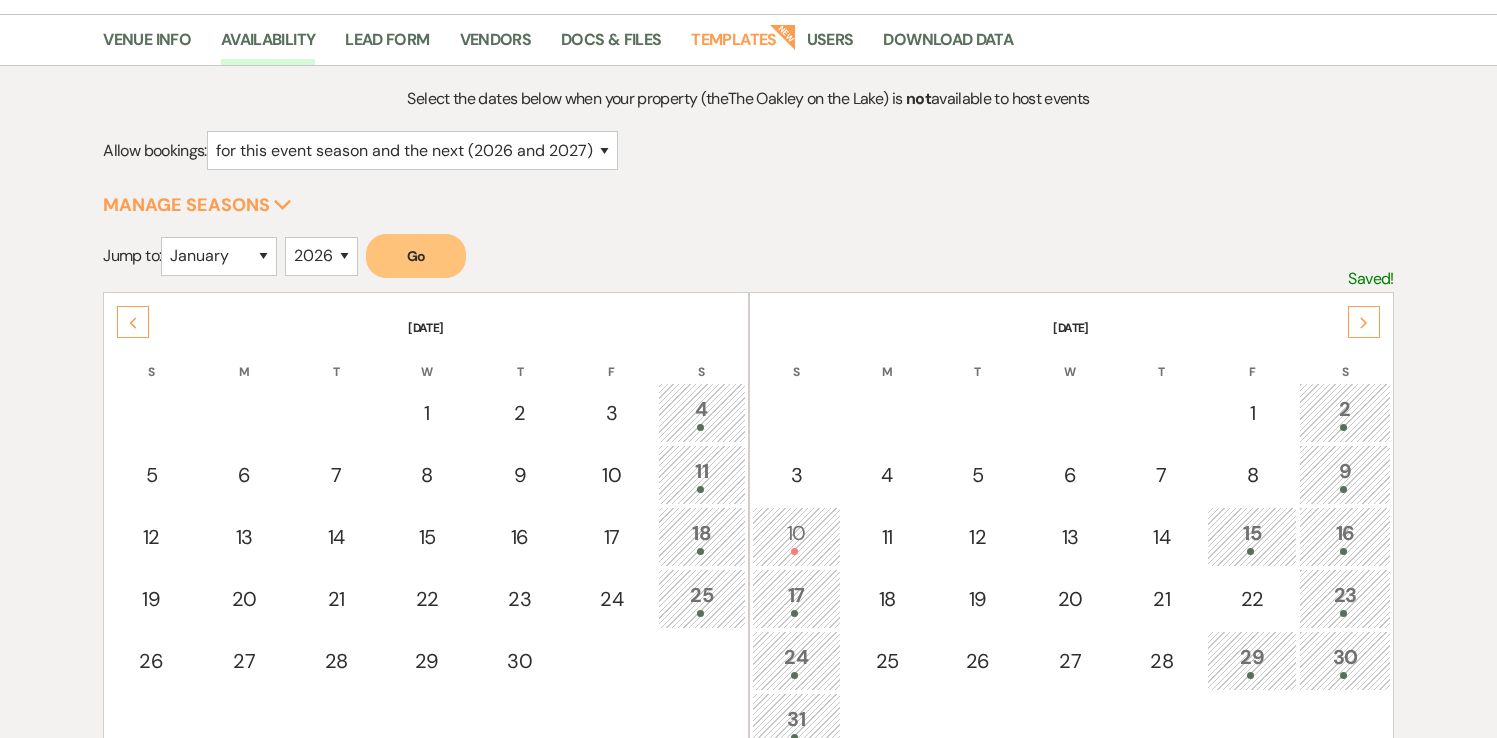 click on "17" at bounding box center [797, 598] 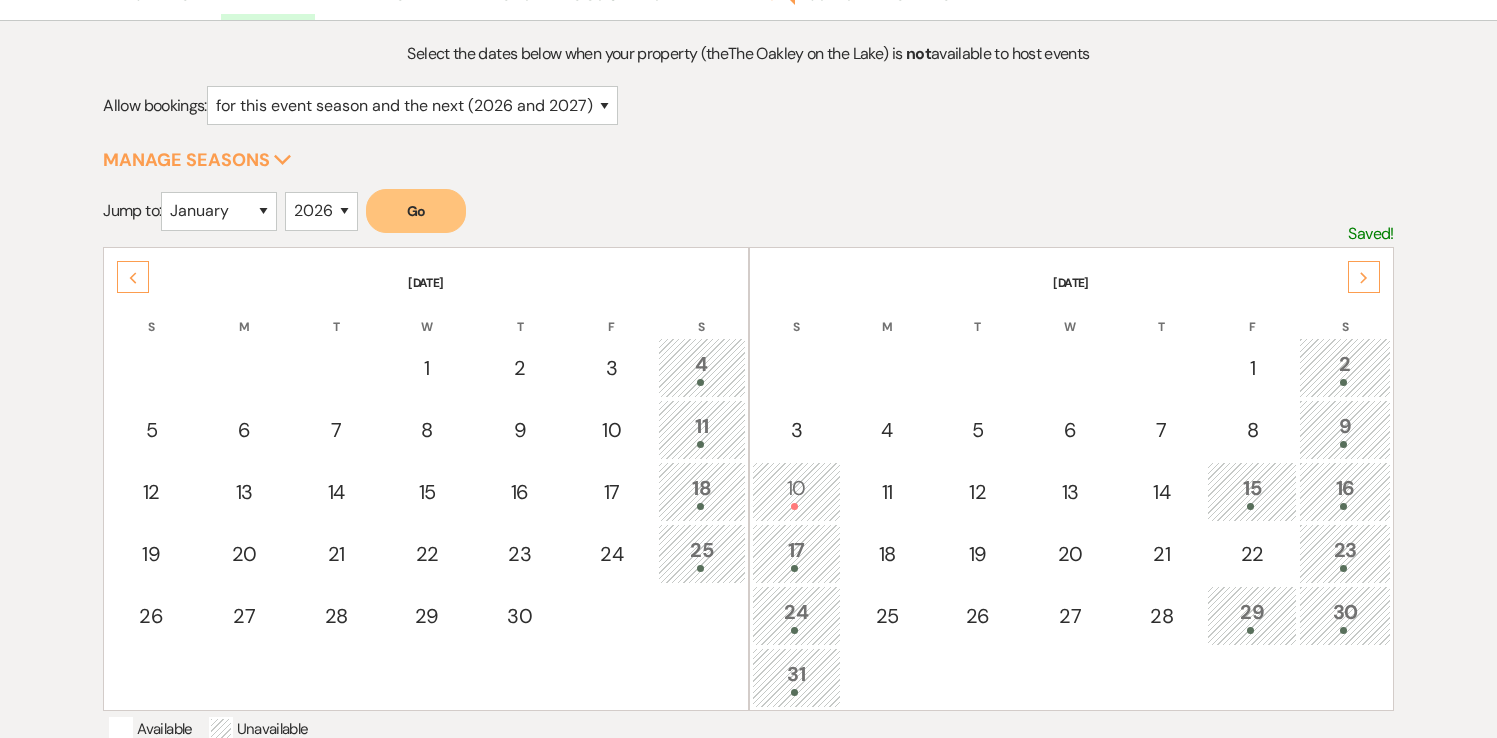 scroll, scrollTop: 0, scrollLeft: 0, axis: both 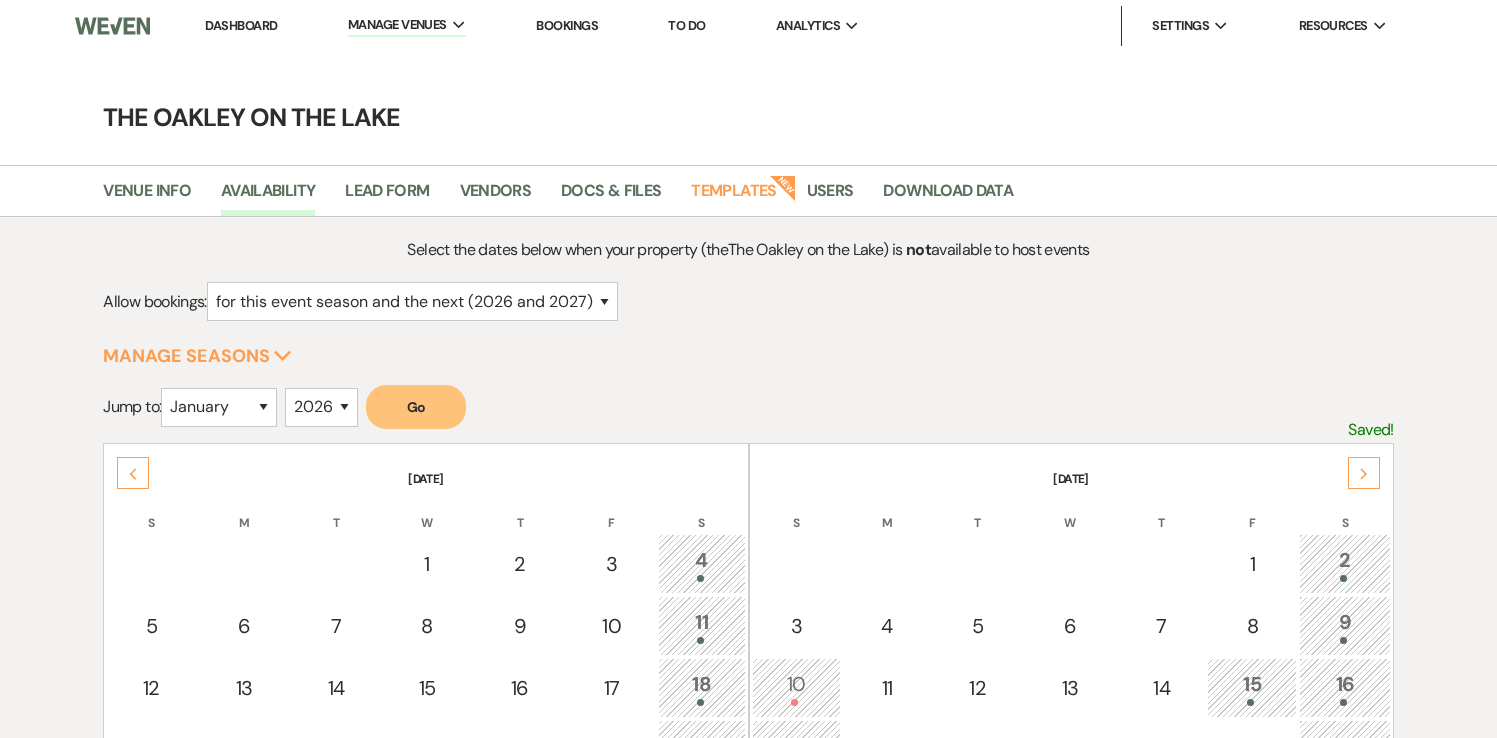 click on "Dashboard" at bounding box center (241, 25) 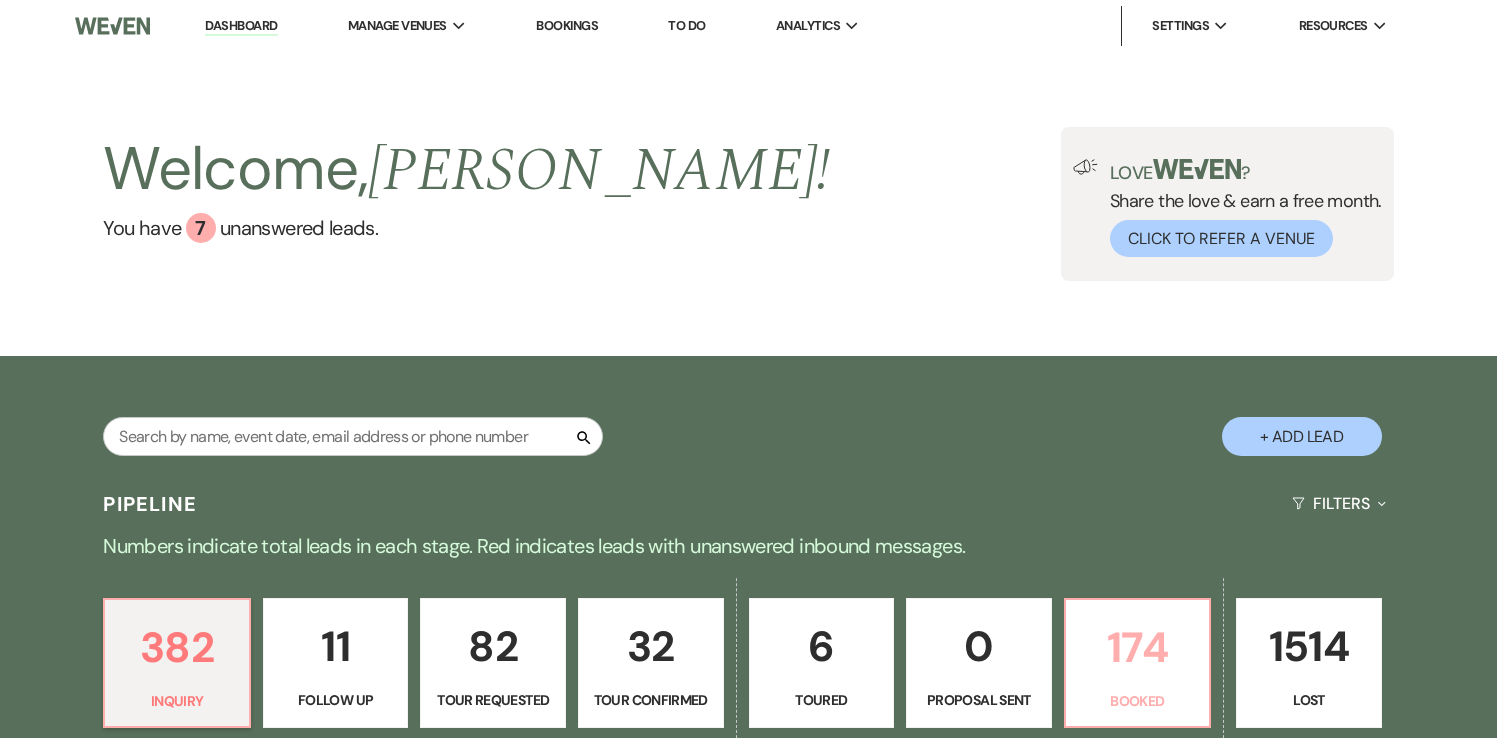 click on "174" at bounding box center (1138, 647) 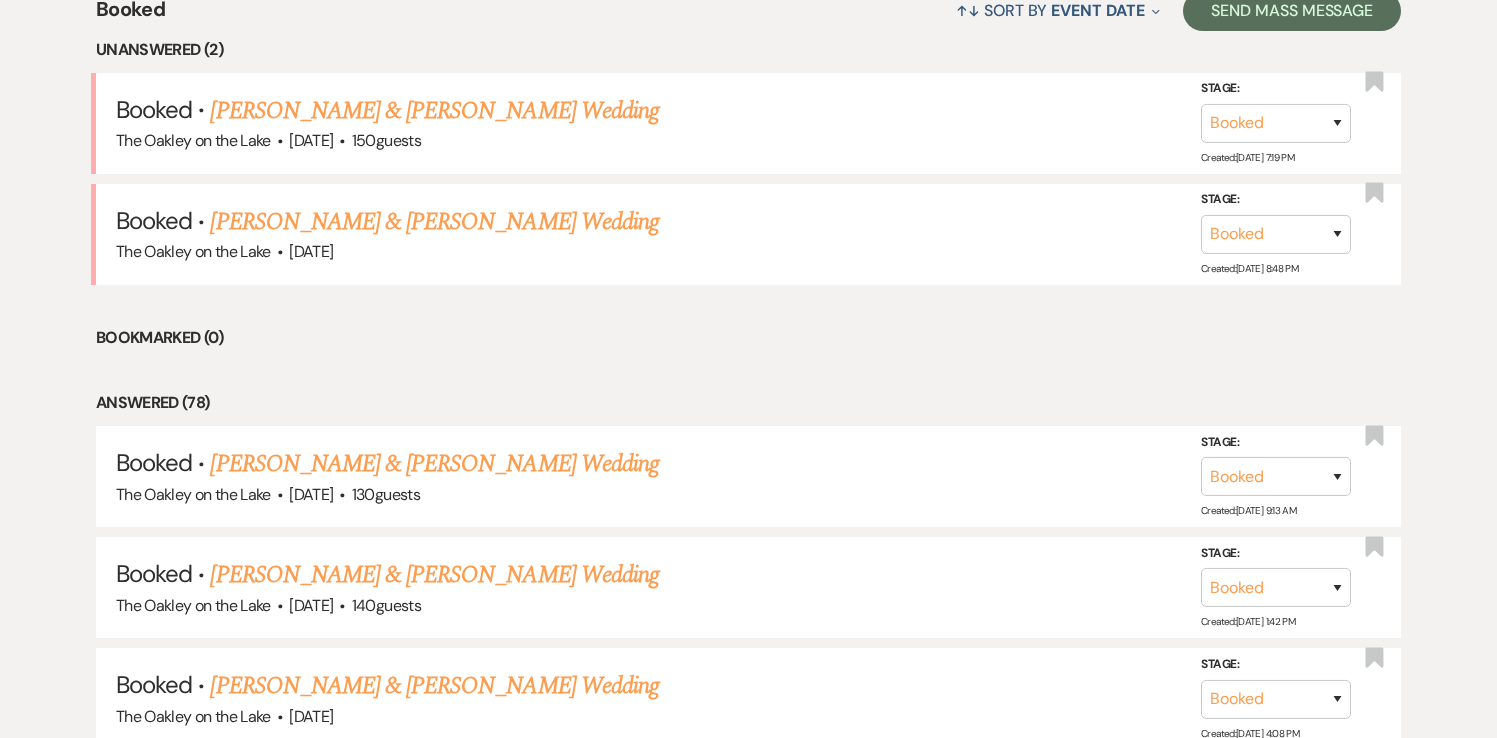 scroll, scrollTop: 819, scrollLeft: 0, axis: vertical 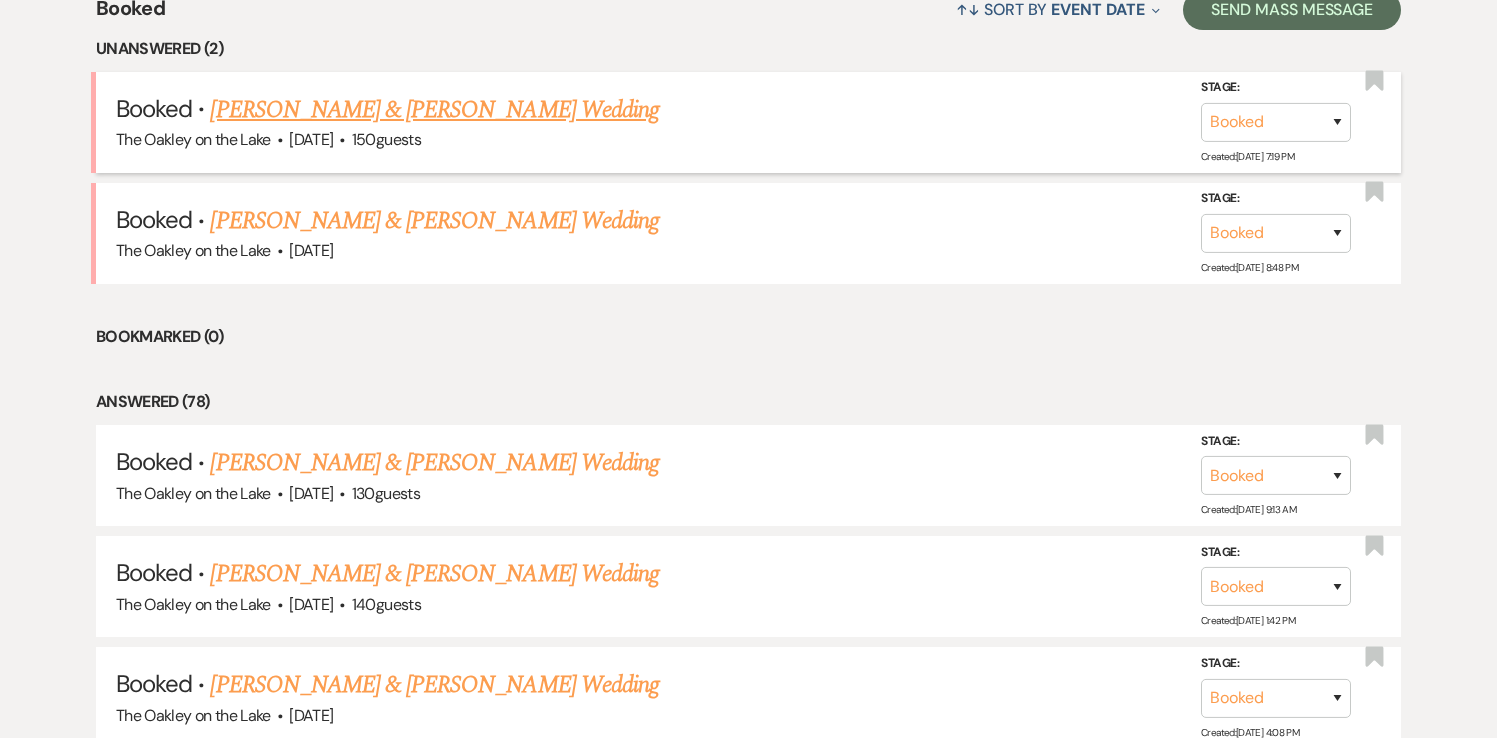 click on "[PERSON_NAME] & [PERSON_NAME] Wedding" at bounding box center (434, 110) 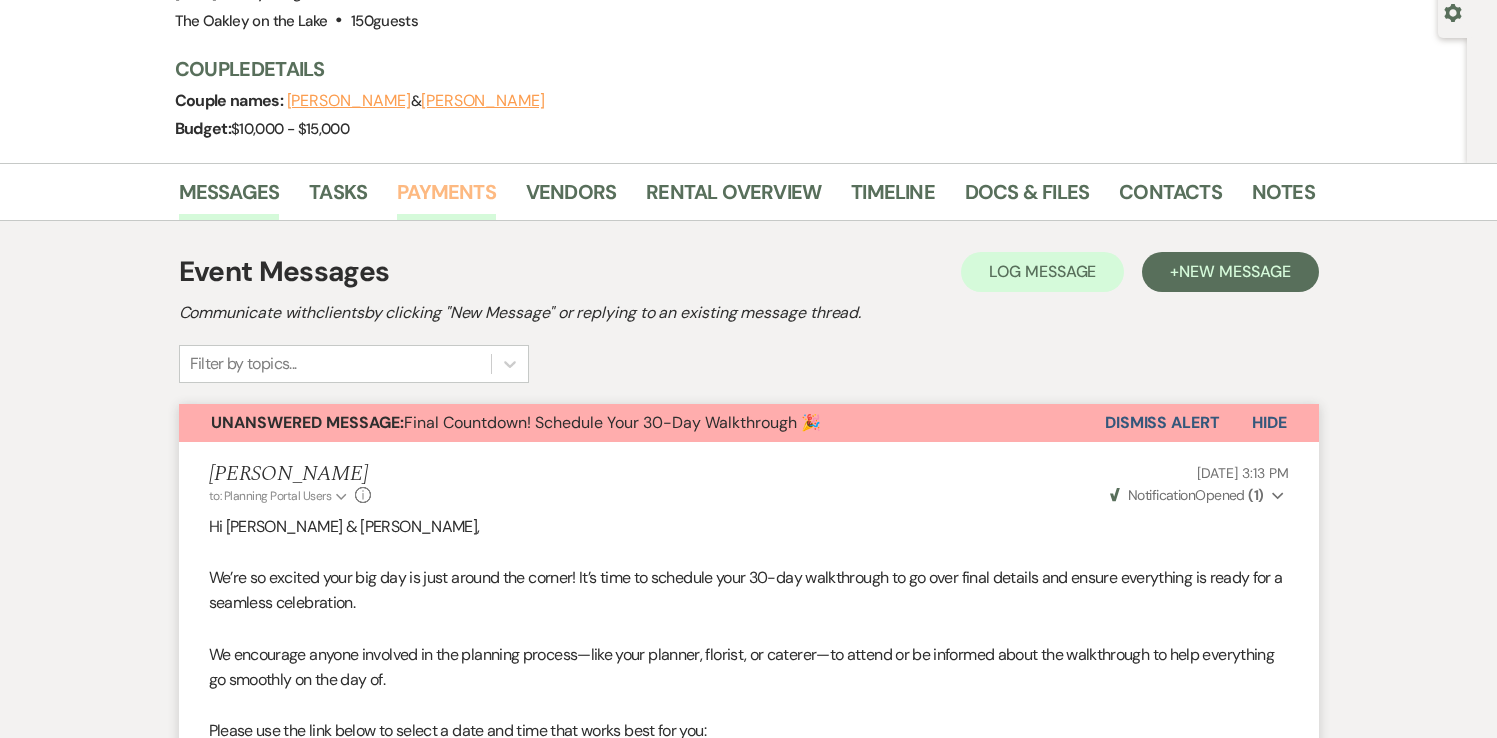 scroll, scrollTop: 191, scrollLeft: 0, axis: vertical 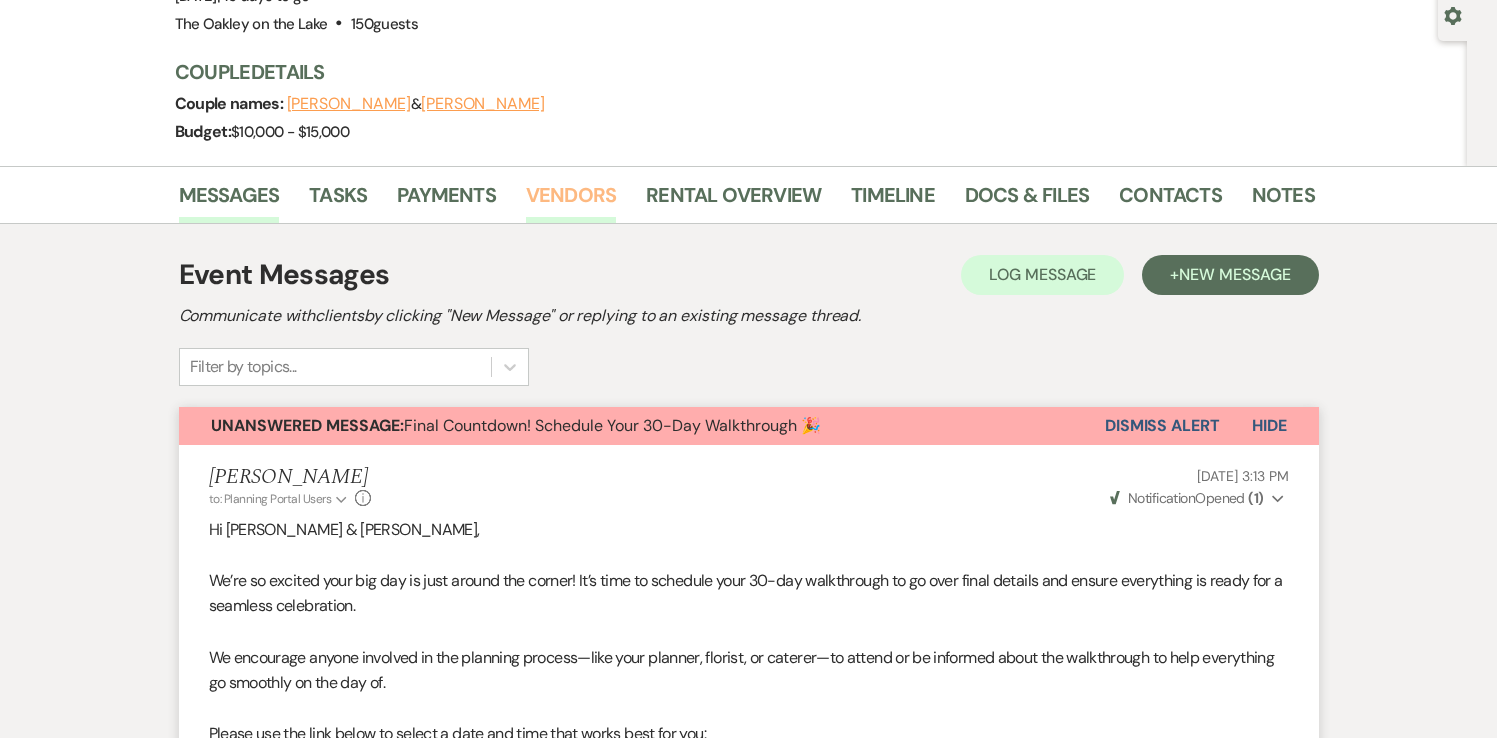 click on "Vendors" at bounding box center (571, 201) 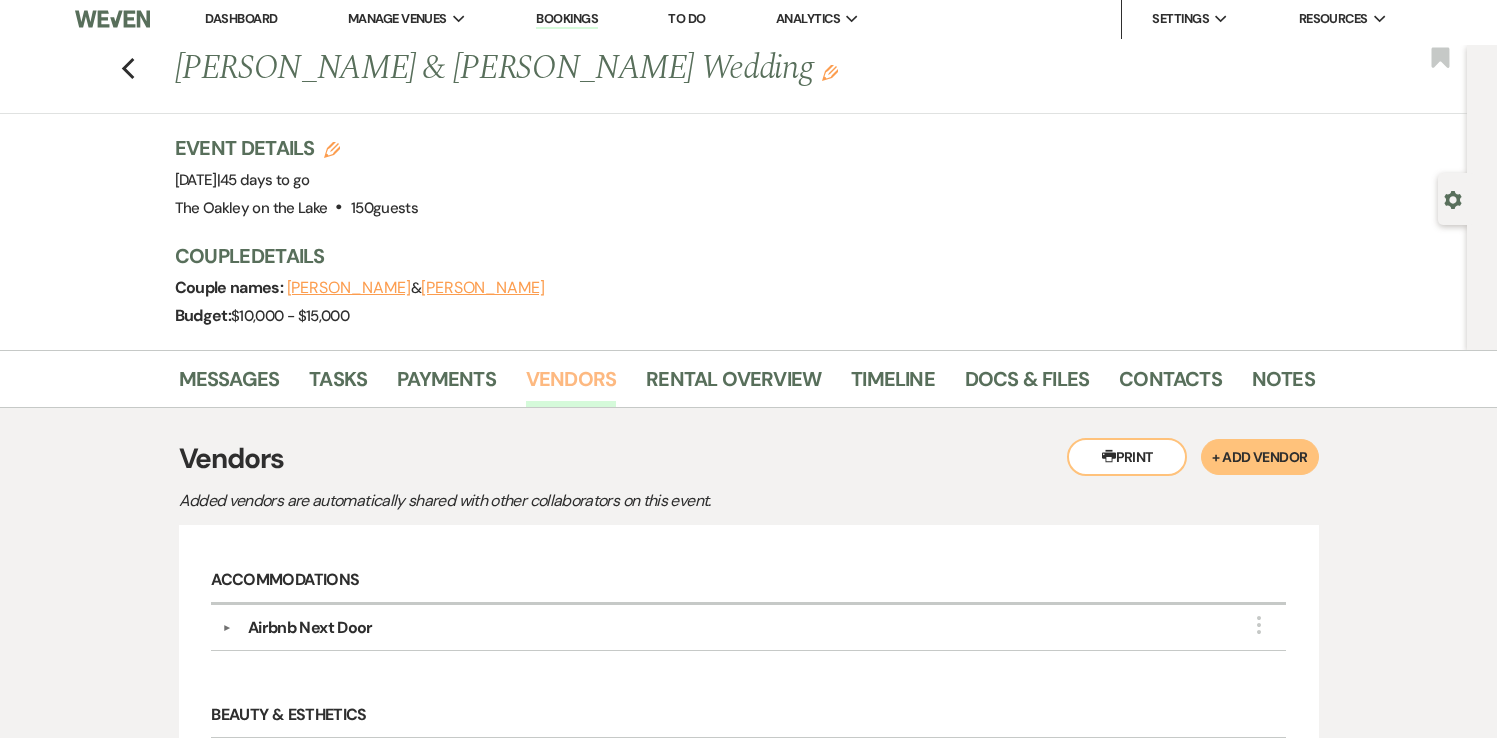 scroll, scrollTop: 0, scrollLeft: 0, axis: both 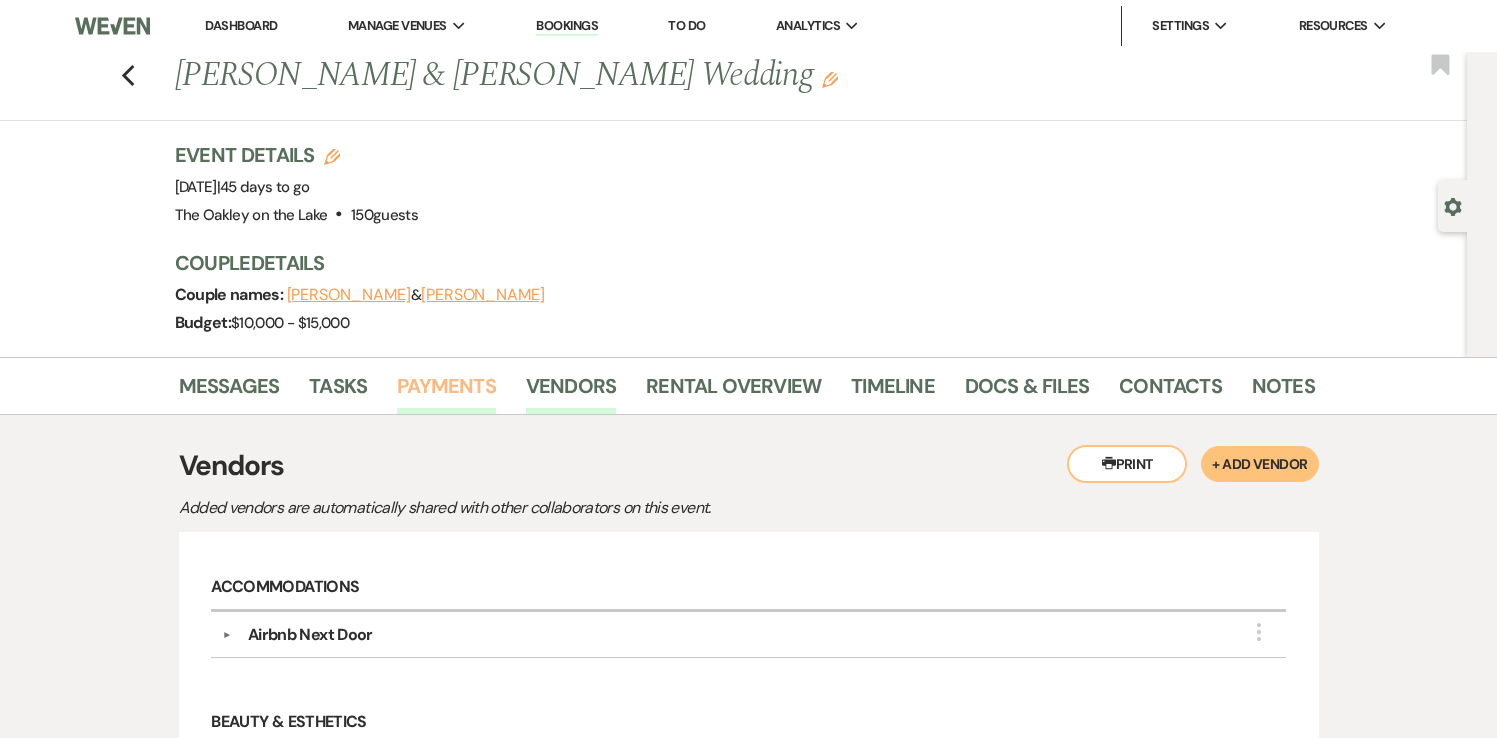click on "Payments" at bounding box center [446, 392] 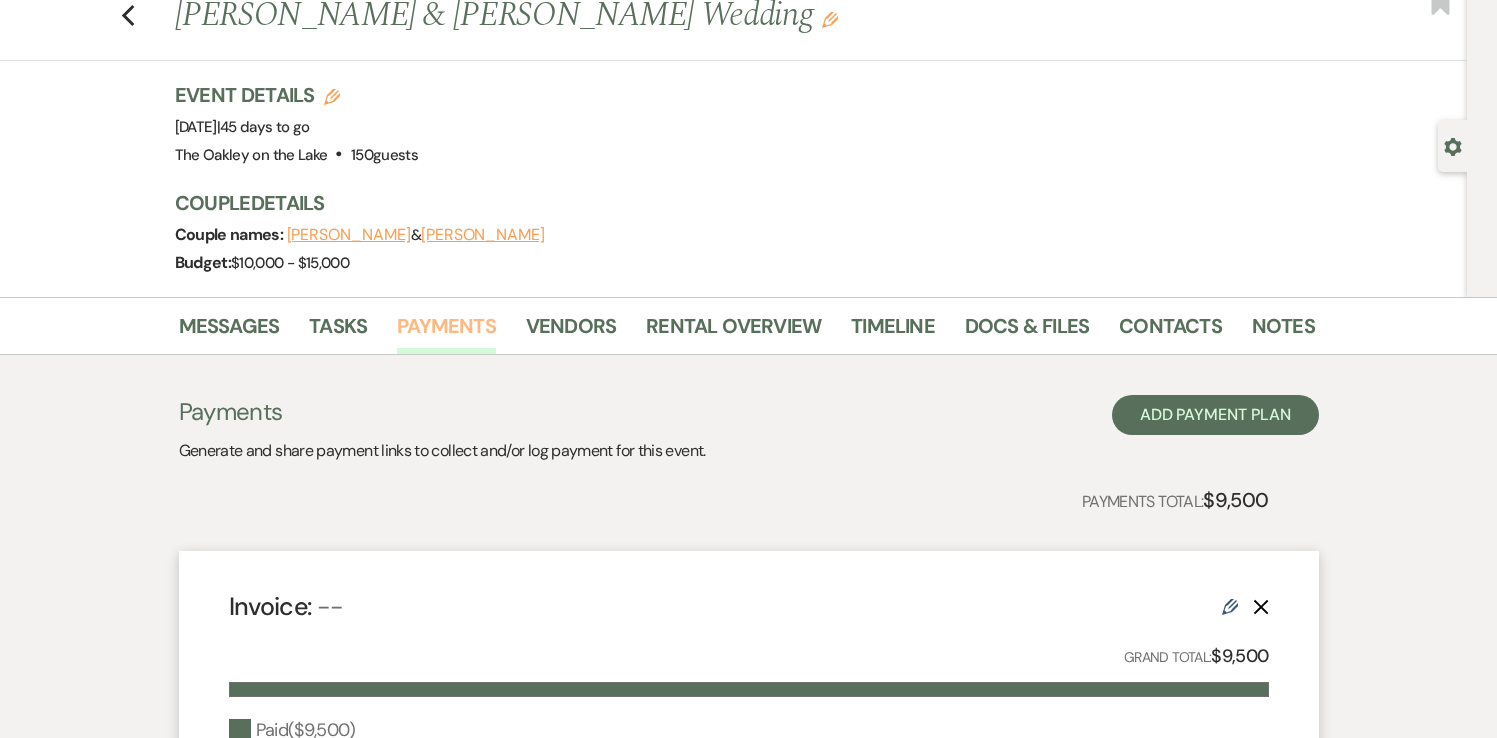 scroll, scrollTop: 0, scrollLeft: 0, axis: both 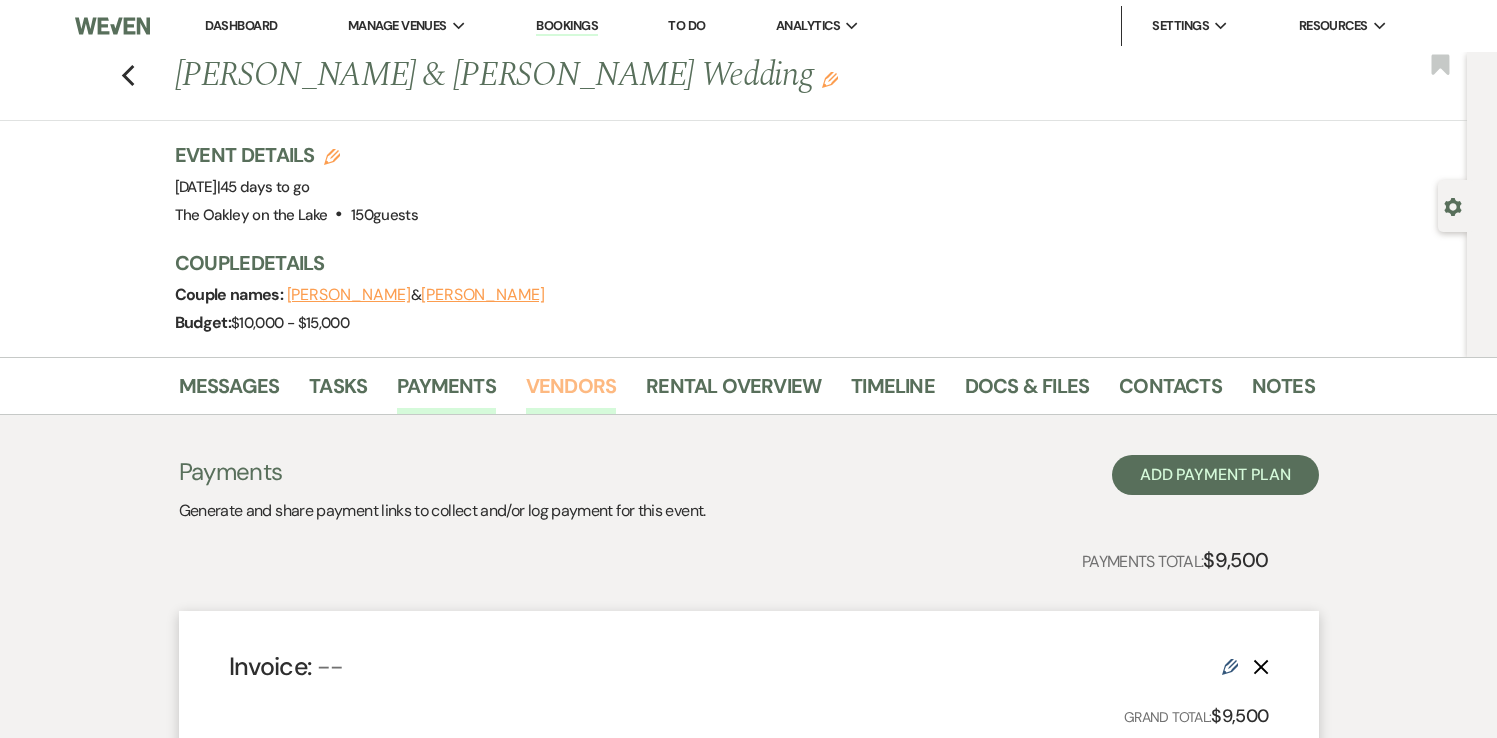 click on "Vendors" at bounding box center (571, 392) 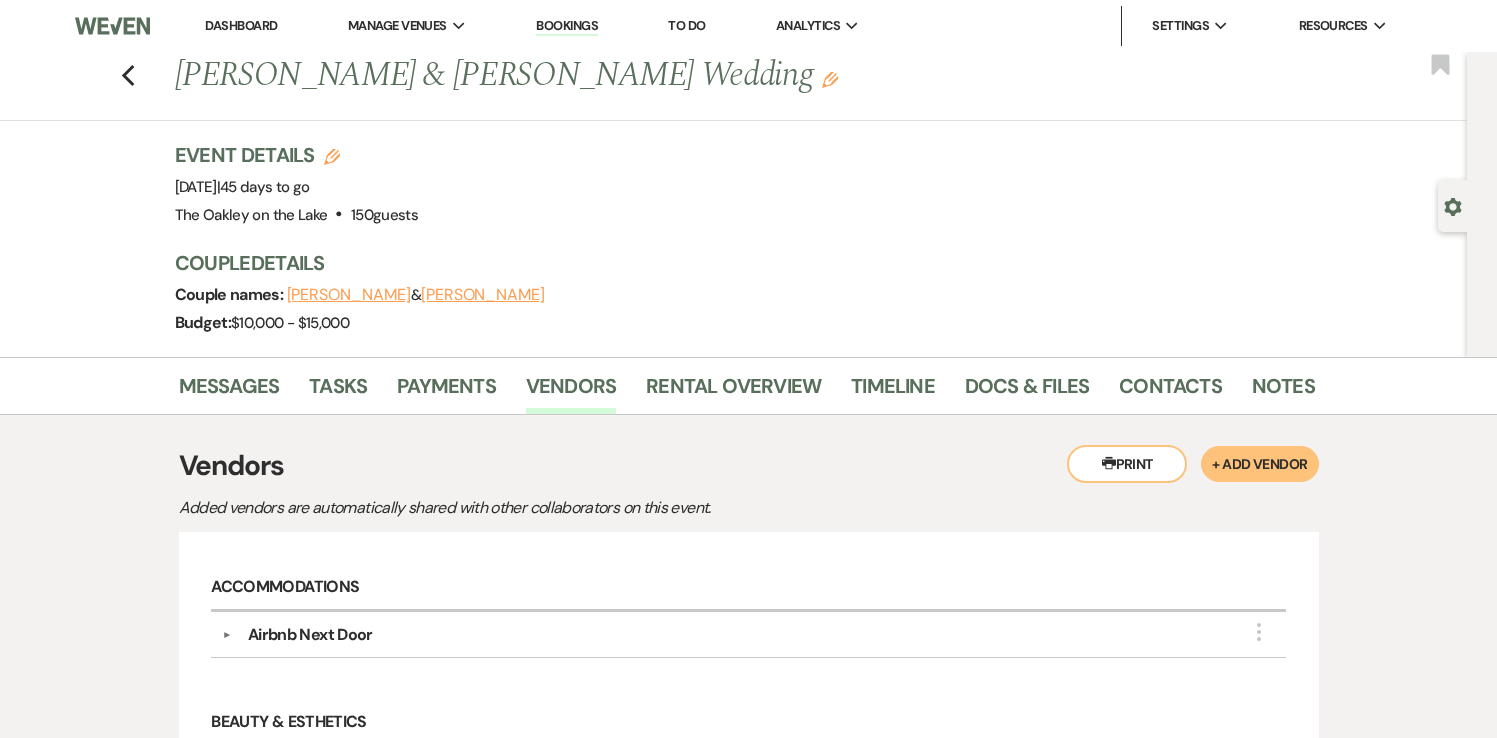 click on "Airbnb Next Door" at bounding box center [310, 635] 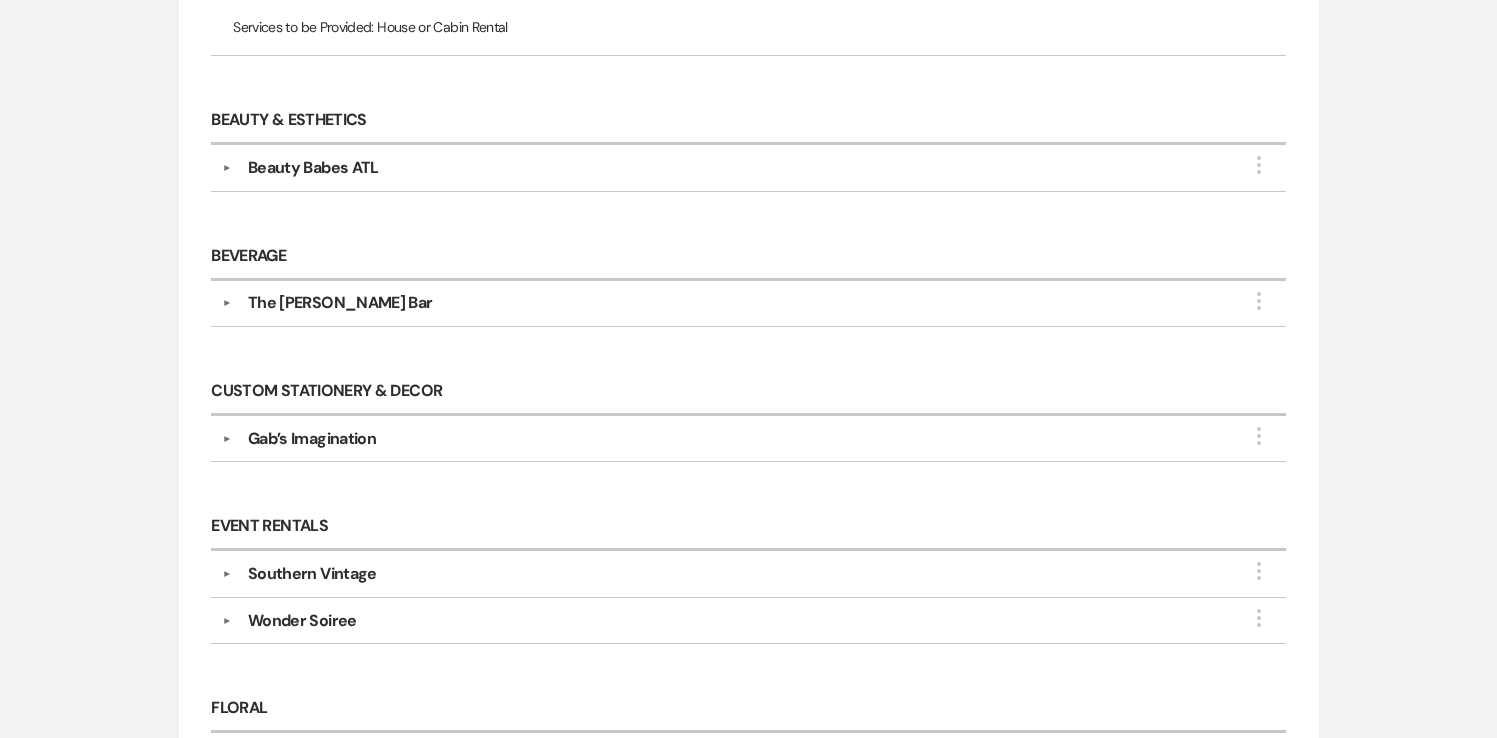 scroll, scrollTop: 858, scrollLeft: 0, axis: vertical 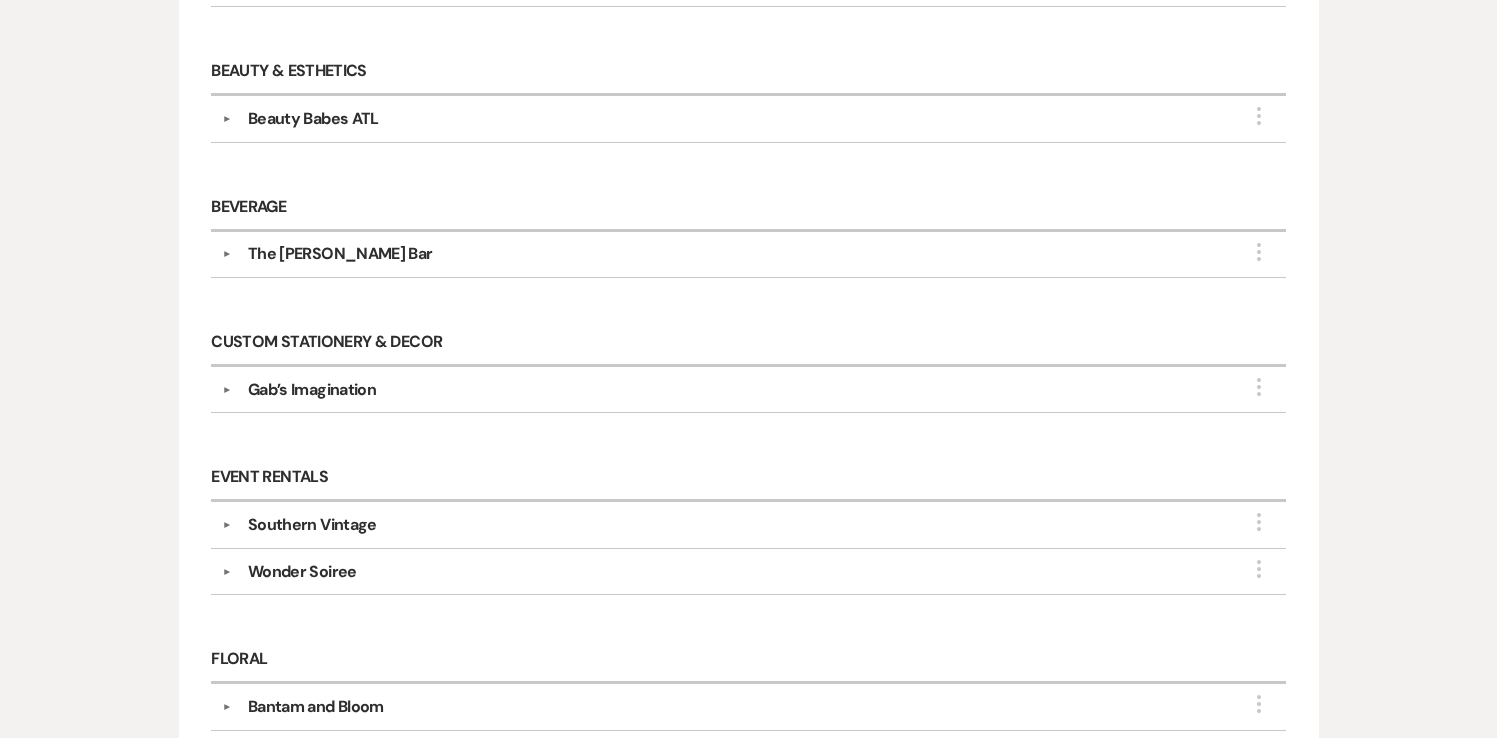 click on "The [PERSON_NAME] Bar" at bounding box center [340, 254] 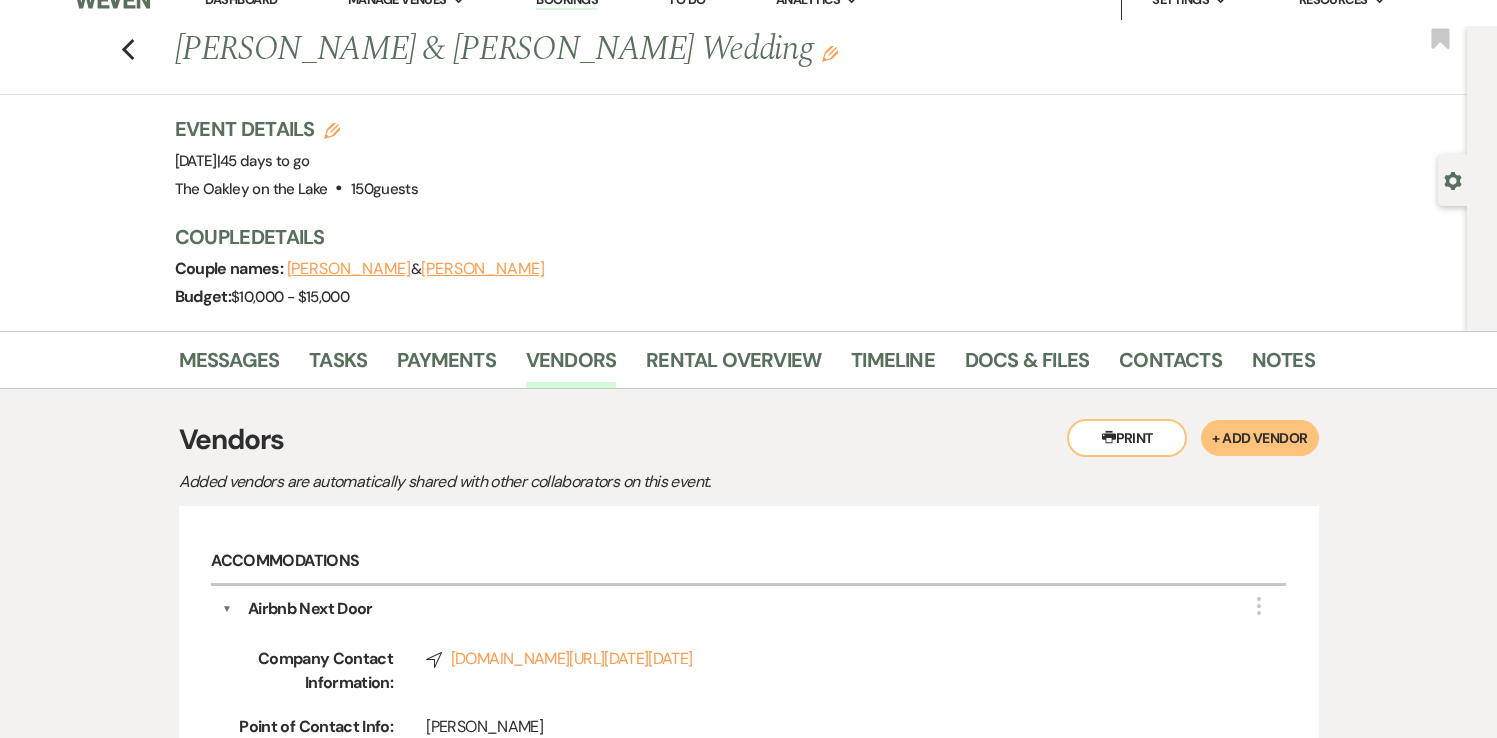 scroll, scrollTop: 0, scrollLeft: 0, axis: both 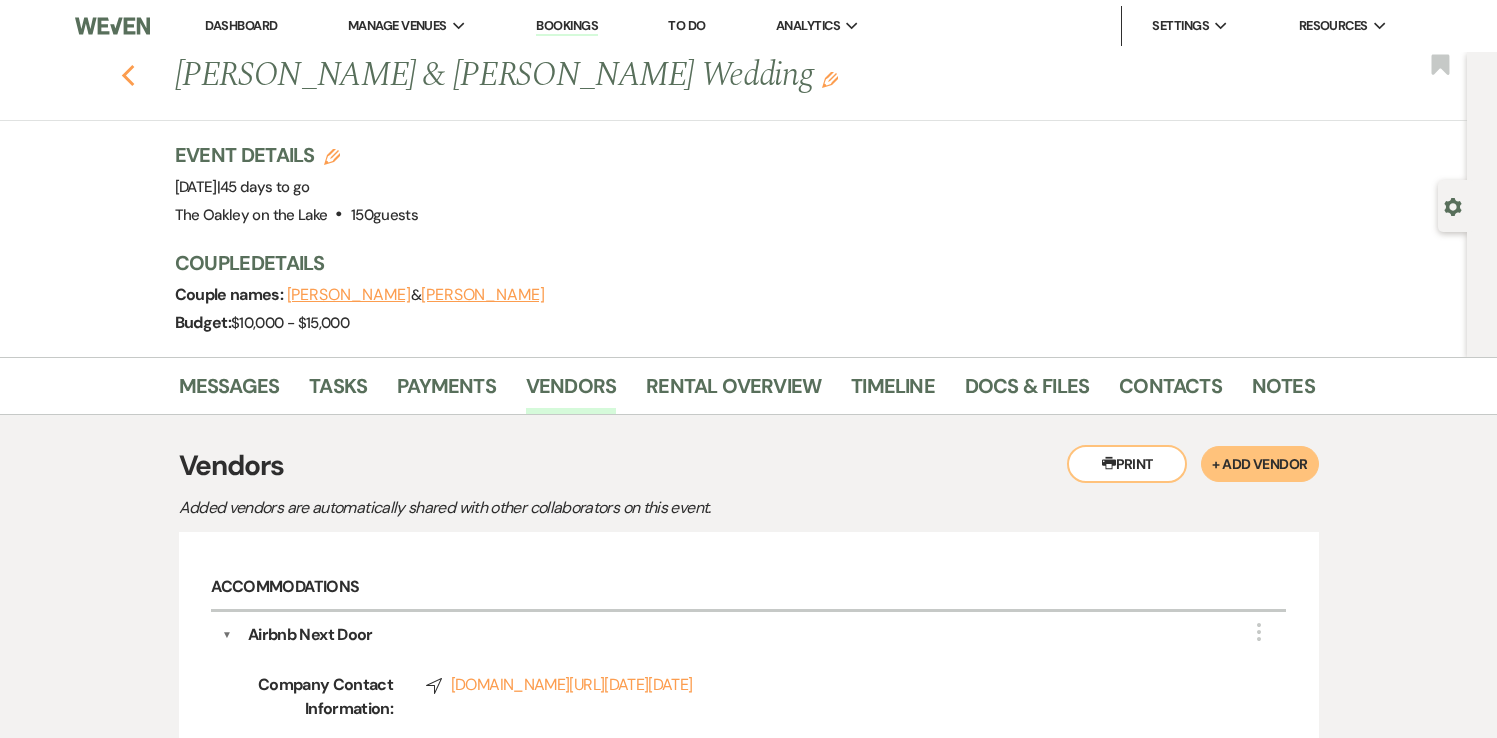 click 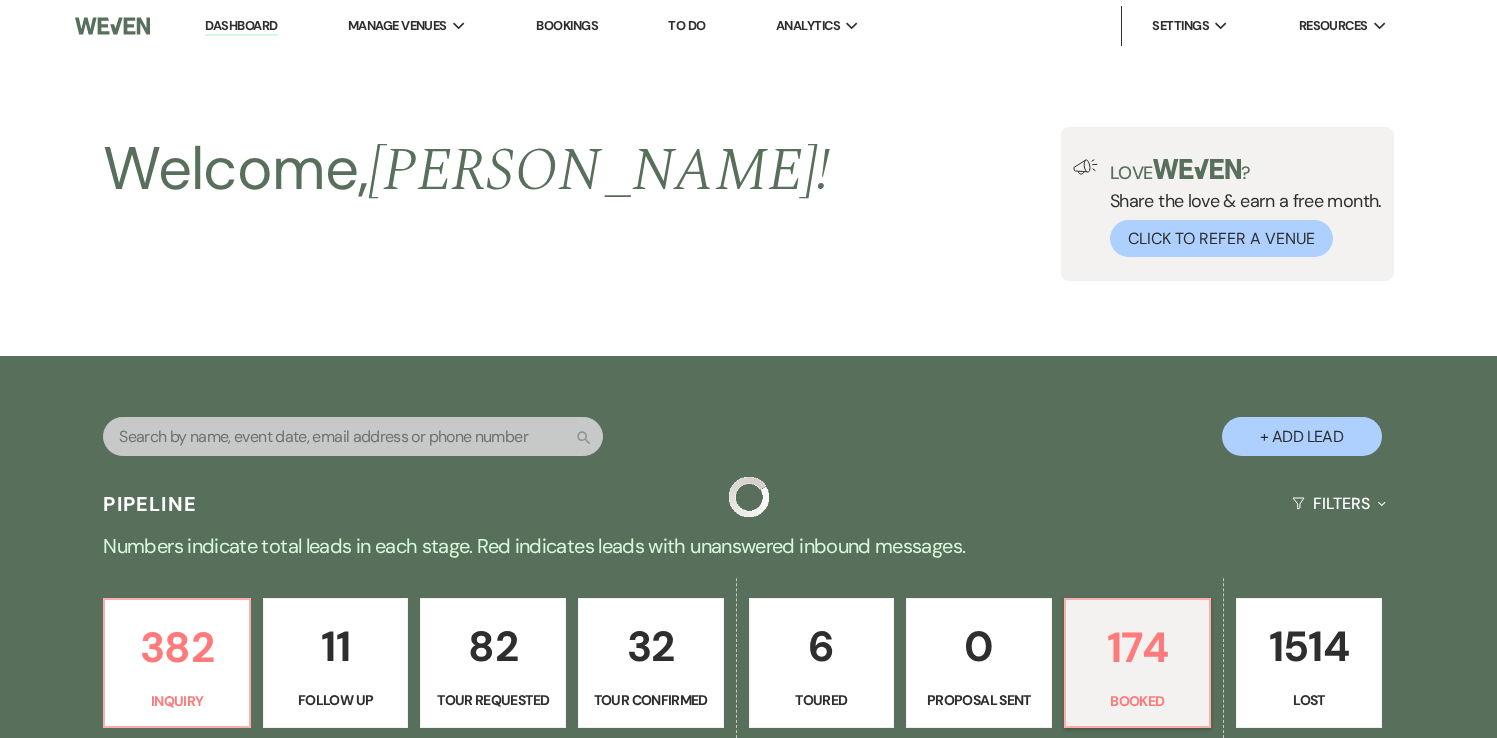 scroll, scrollTop: 819, scrollLeft: 0, axis: vertical 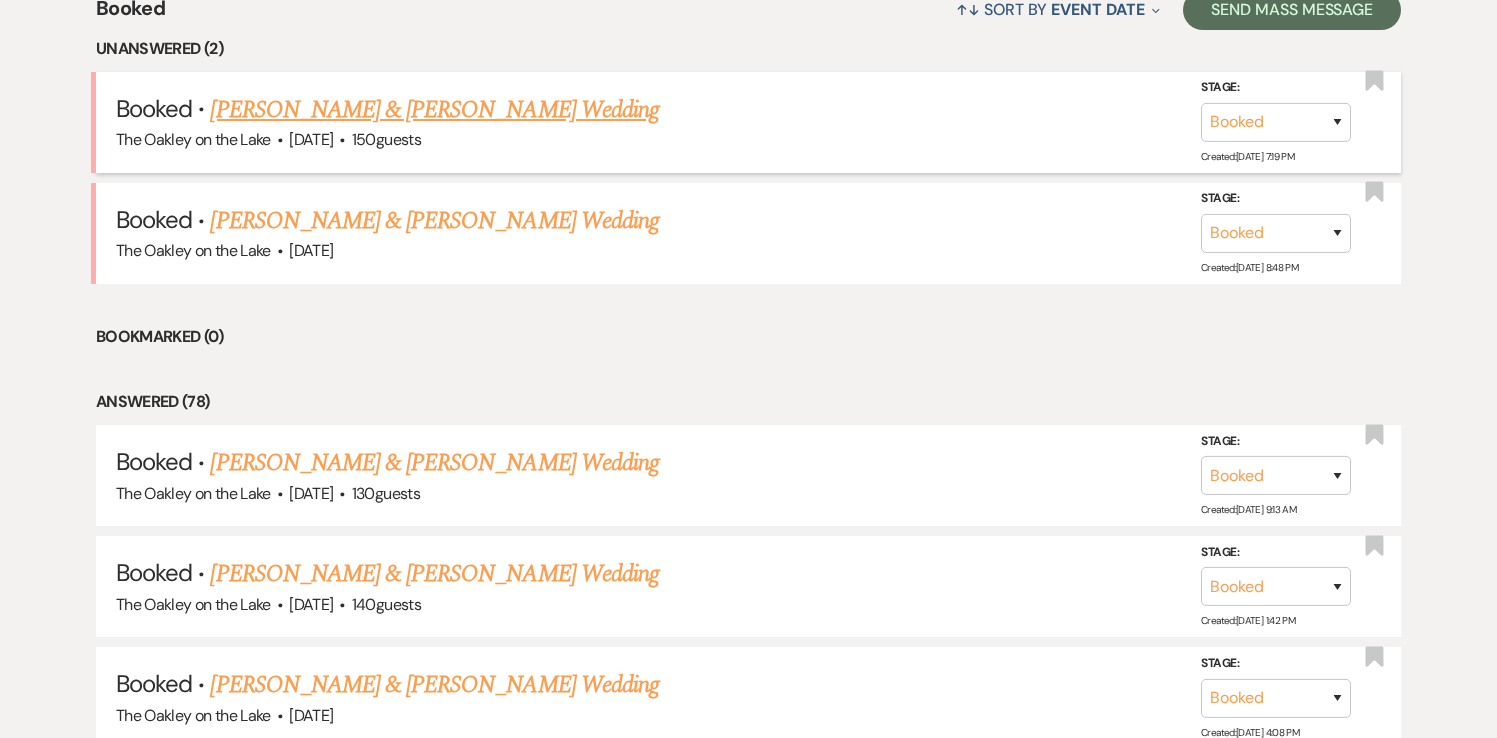 click on "[PERSON_NAME] & [PERSON_NAME] Wedding" at bounding box center [434, 110] 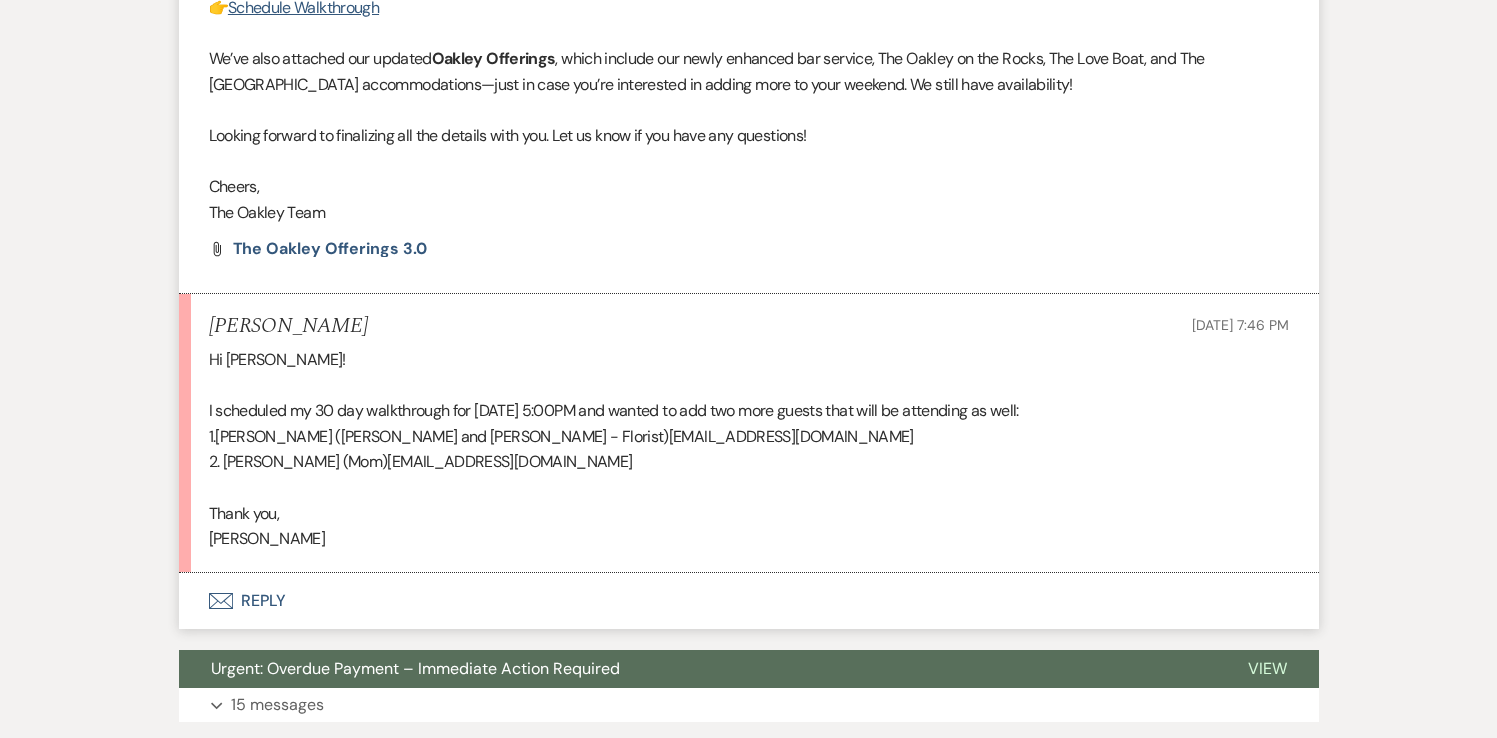 scroll, scrollTop: 967, scrollLeft: 0, axis: vertical 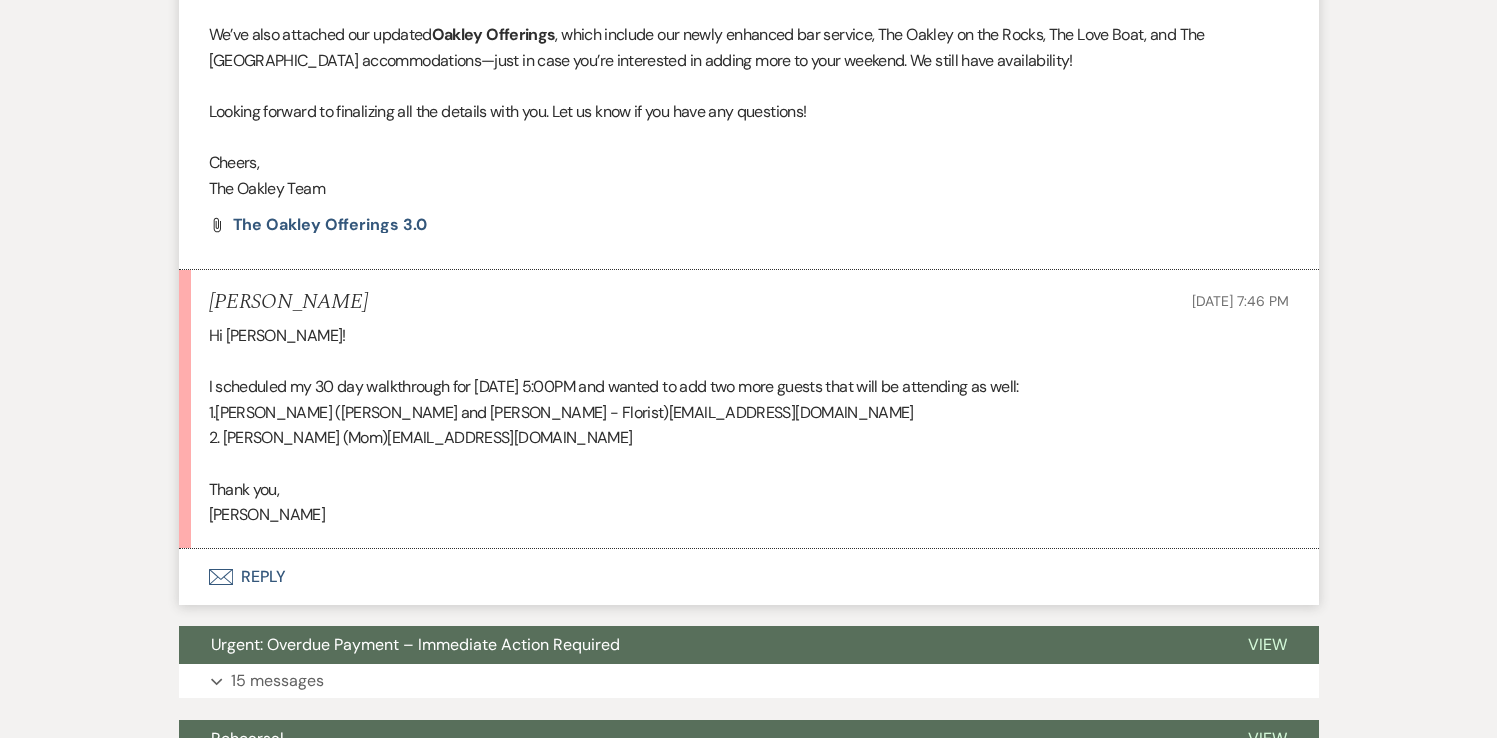 click on "Envelope Reply" at bounding box center [749, 577] 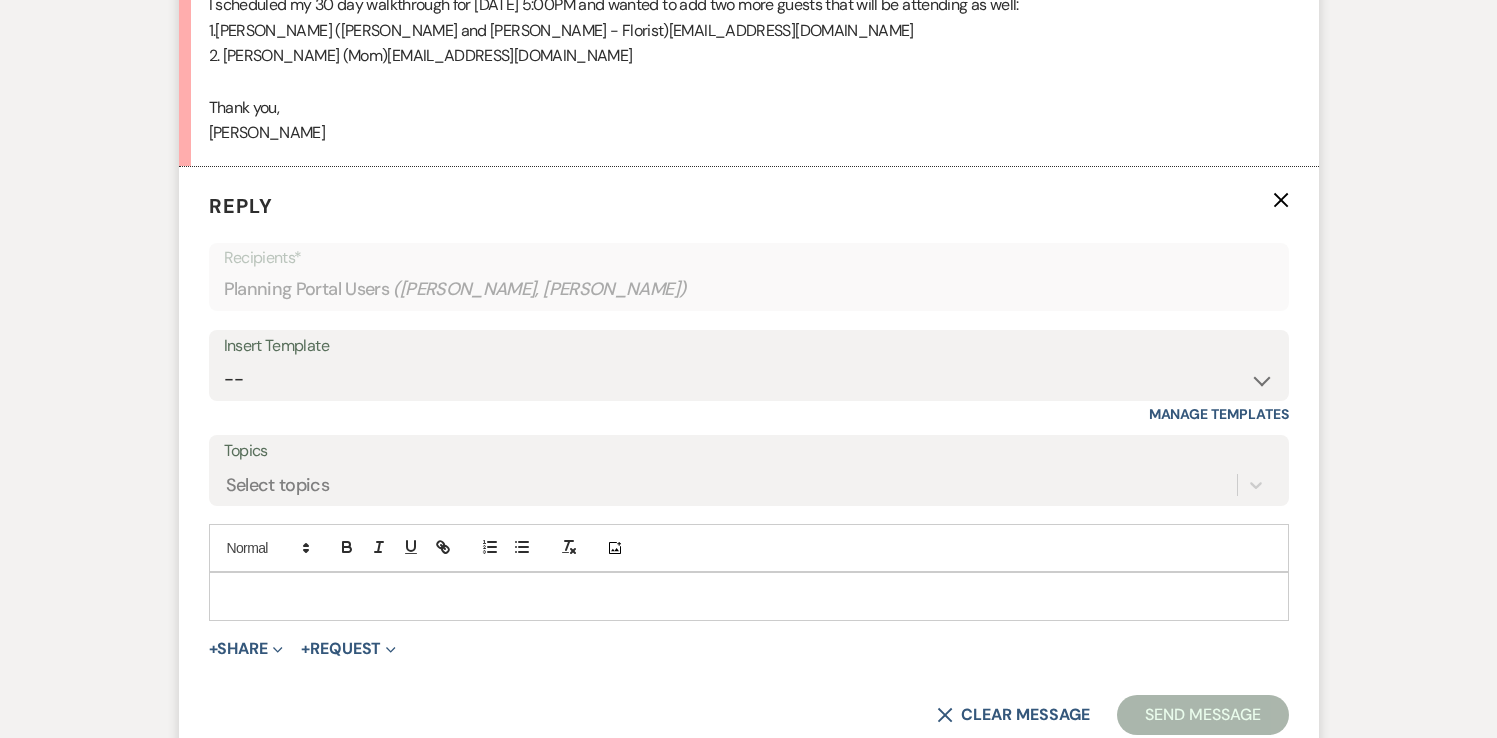 scroll, scrollTop: 1359, scrollLeft: 0, axis: vertical 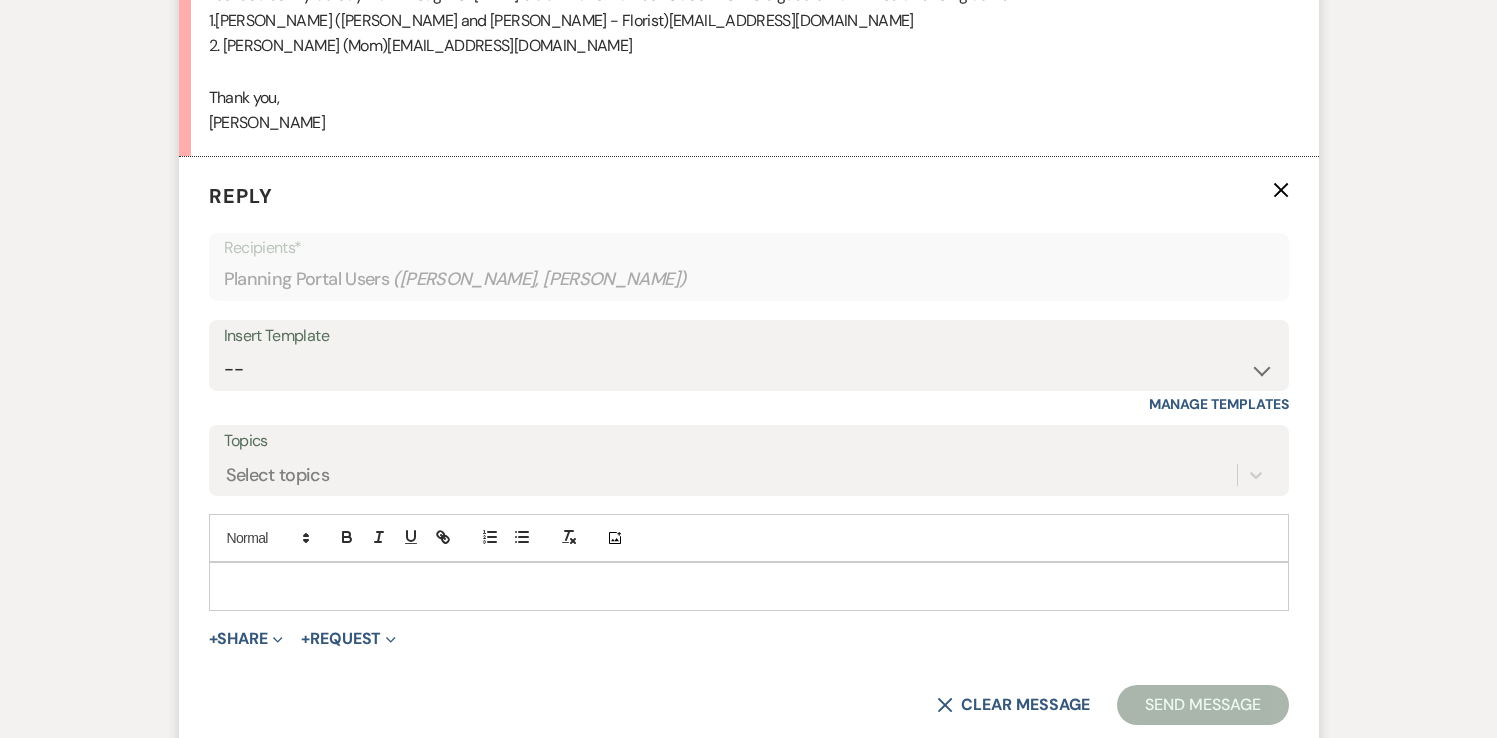 click at bounding box center (749, 586) 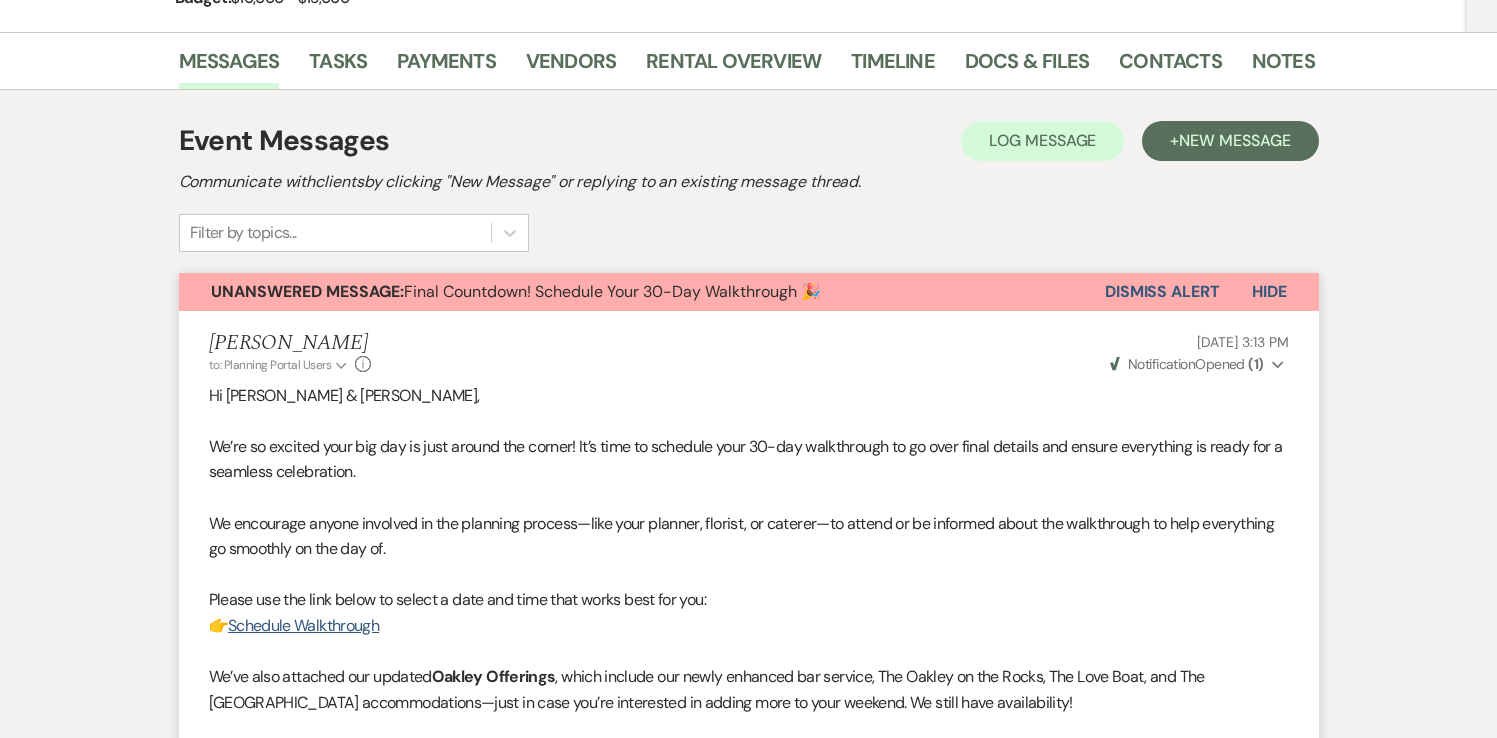 scroll, scrollTop: 190, scrollLeft: 0, axis: vertical 